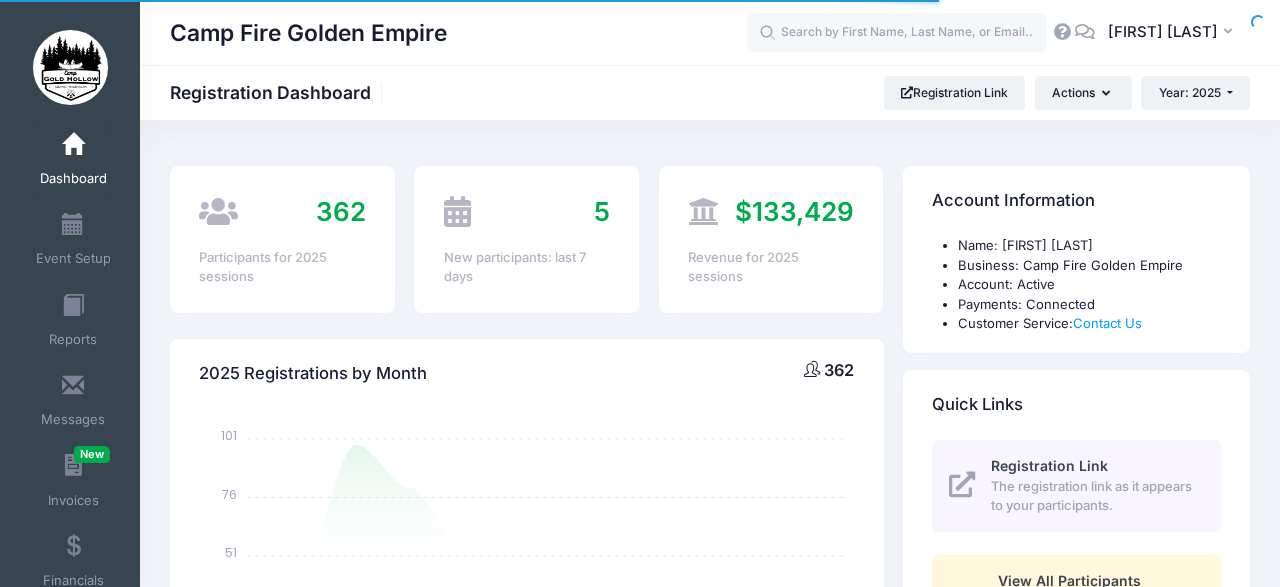 select 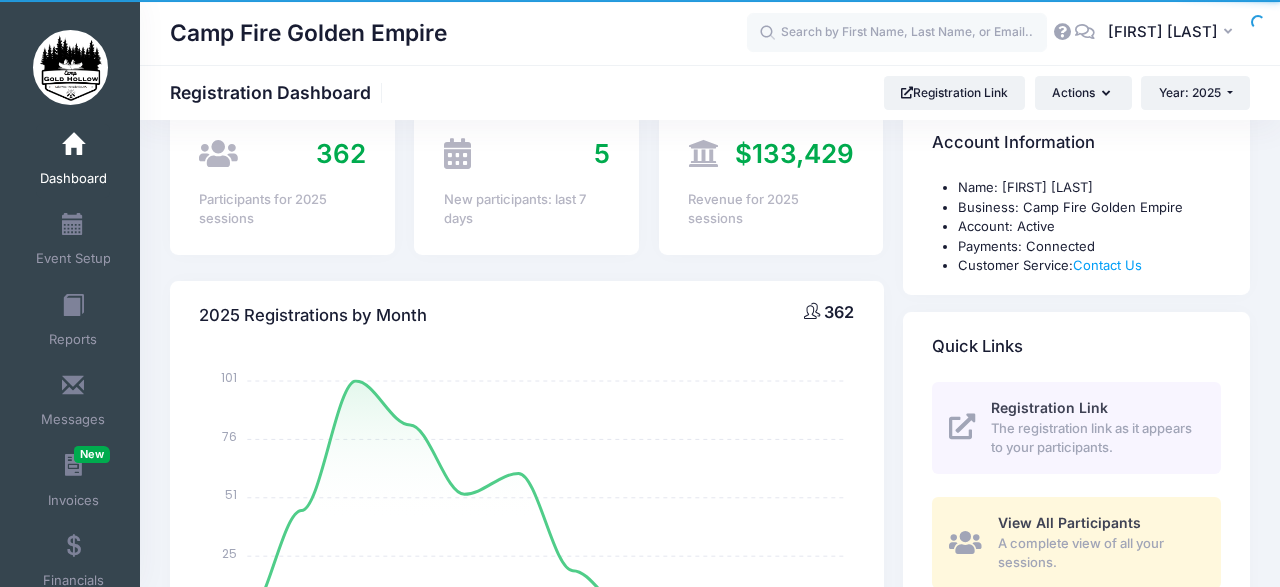 scroll, scrollTop: 66, scrollLeft: 0, axis: vertical 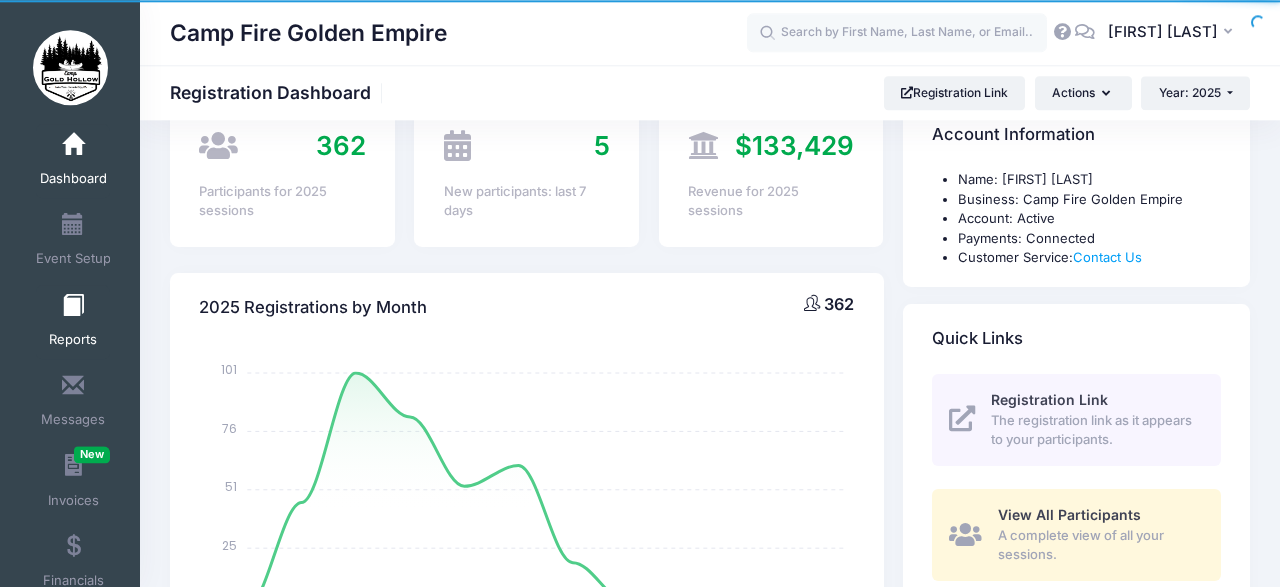 click at bounding box center (73, 306) 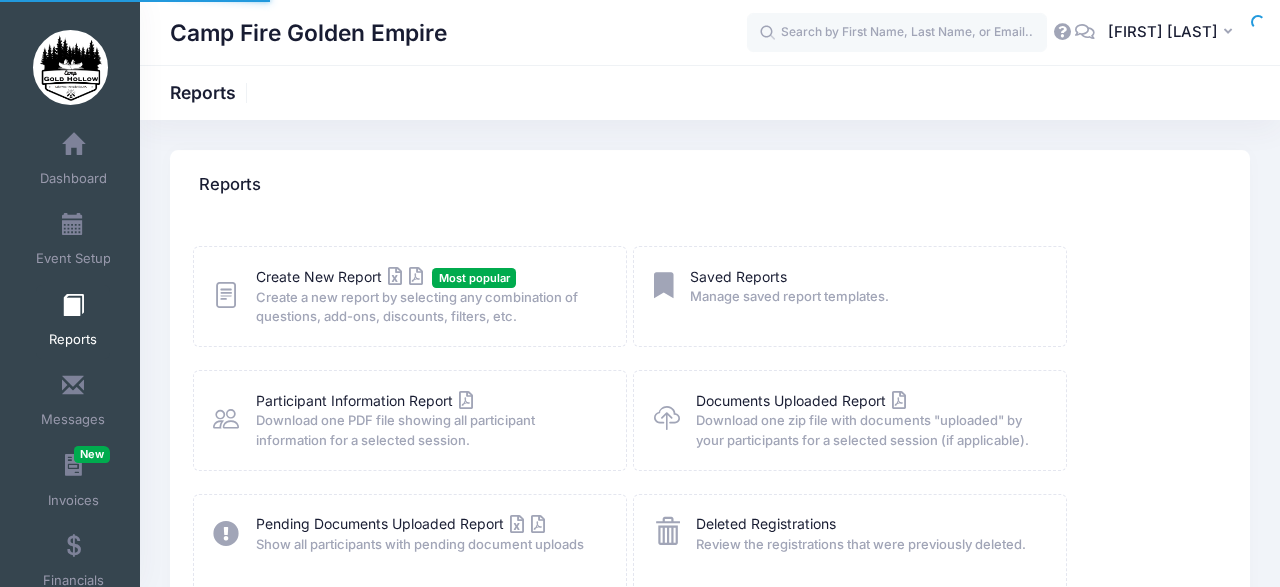 scroll, scrollTop: 0, scrollLeft: 0, axis: both 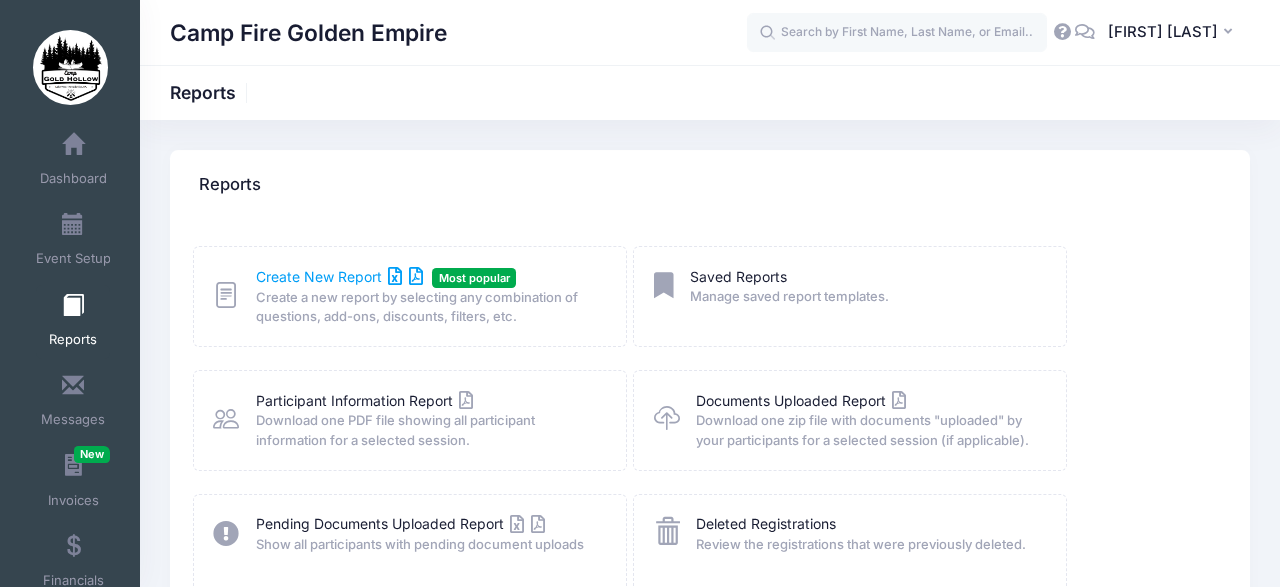 click on "Create New Report" at bounding box center [339, 276] 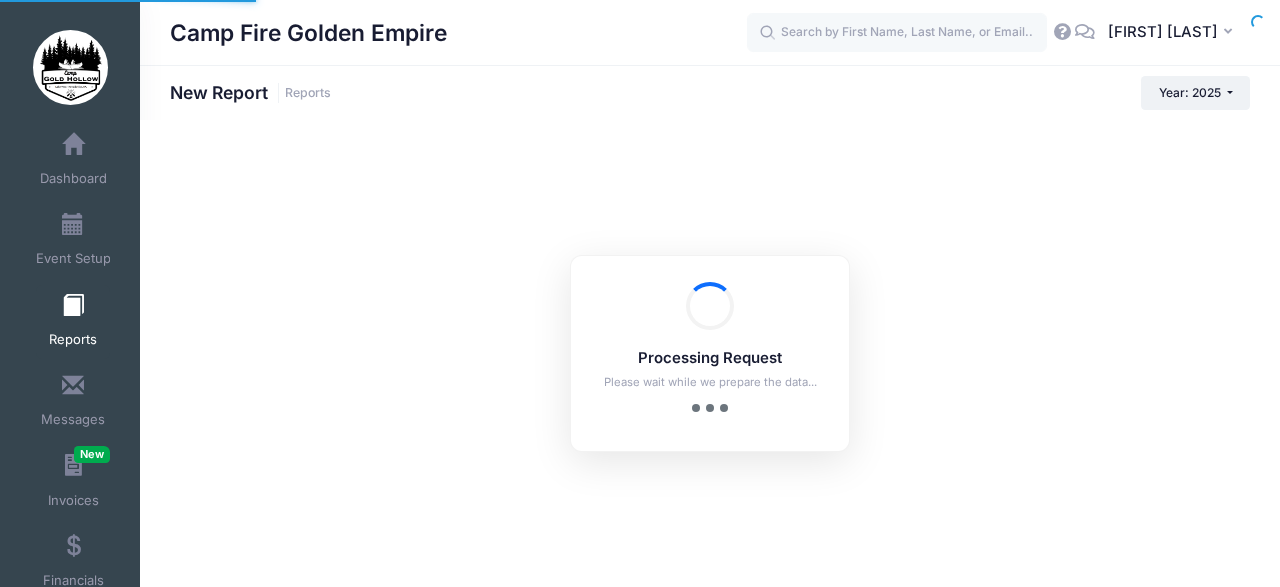 scroll, scrollTop: 0, scrollLeft: 0, axis: both 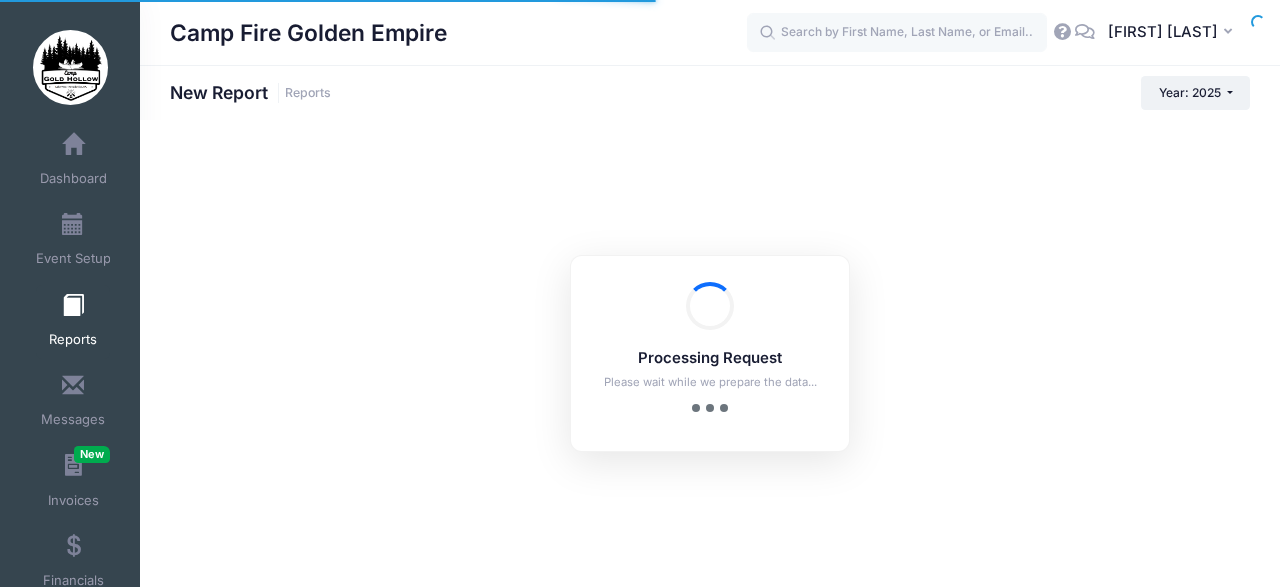 checkbox on "true" 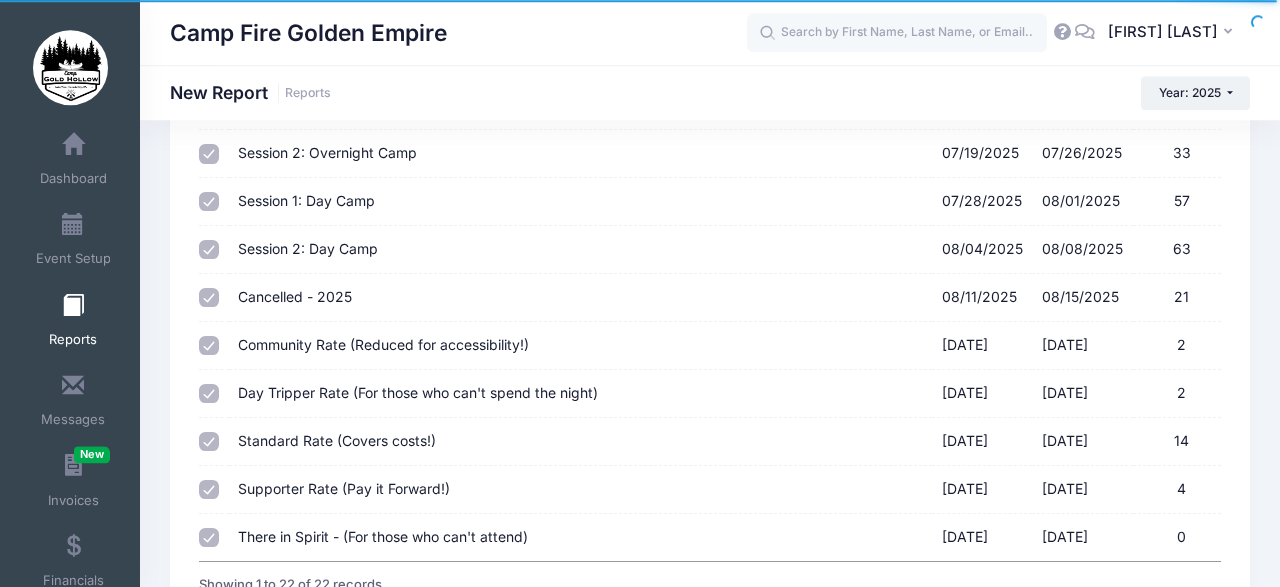 scroll, scrollTop: 784, scrollLeft: 0, axis: vertical 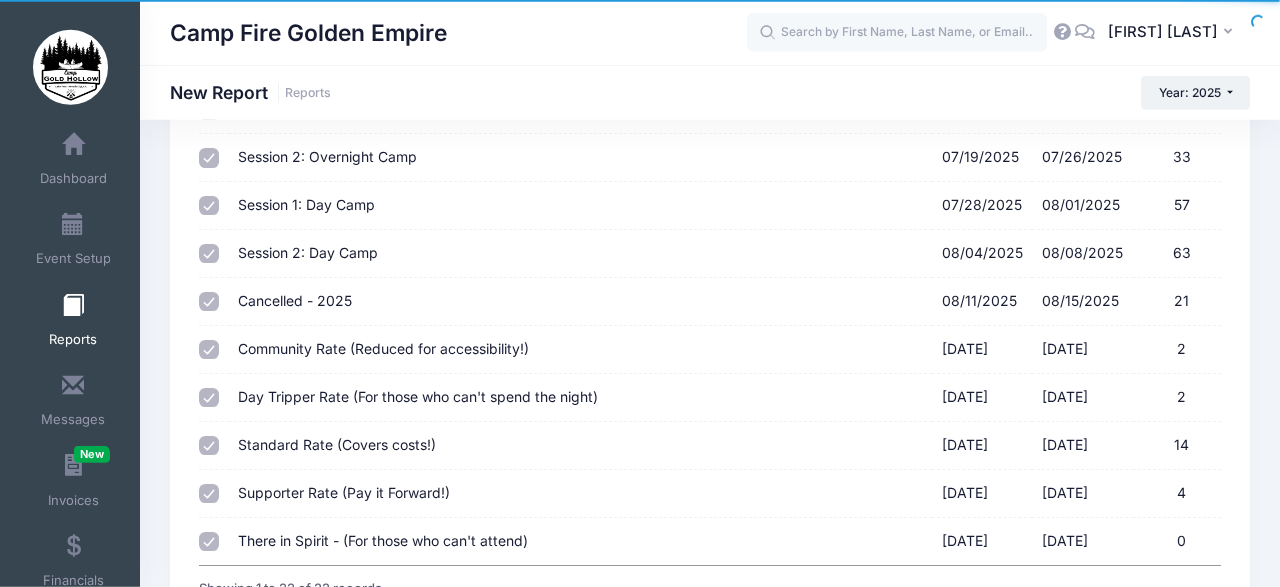 click on "Community Rate  (Reduced for accessibility!) 09/19/2025 - 09/21/2025  2" at bounding box center [209, 350] 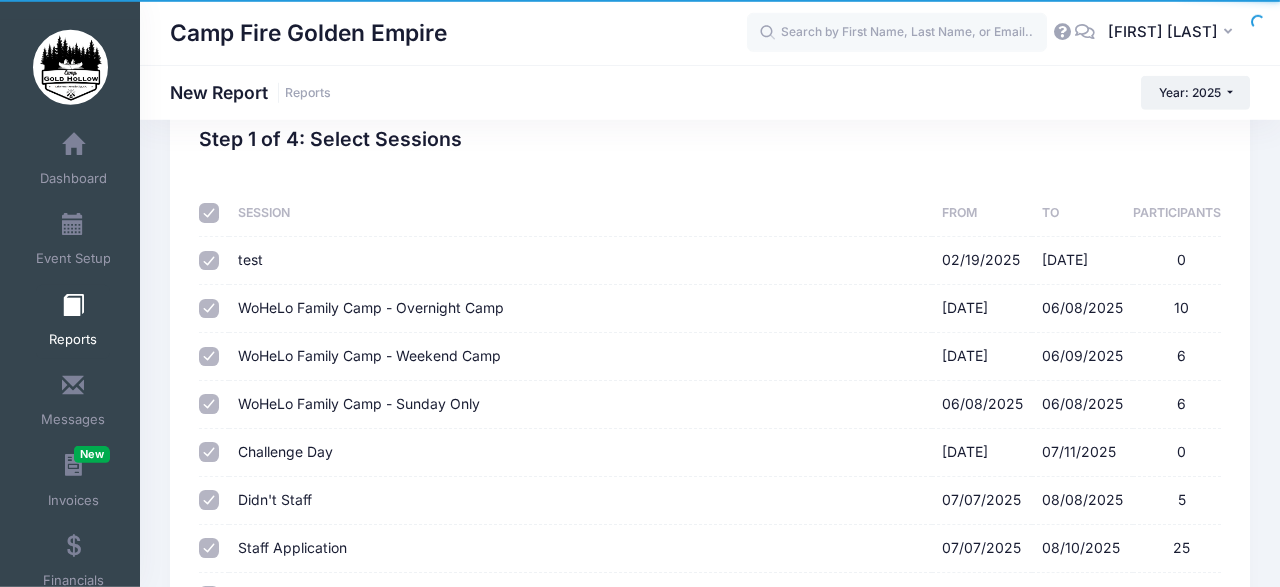 scroll, scrollTop: 0, scrollLeft: 0, axis: both 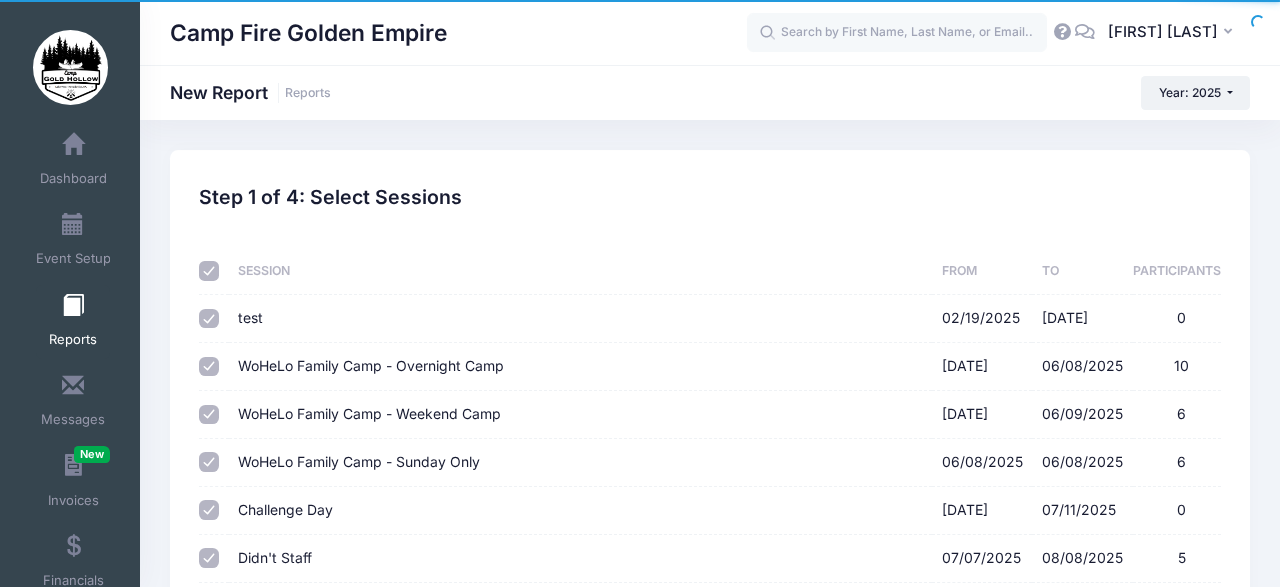 click on "New Report
Reports" at bounding box center (250, 92) 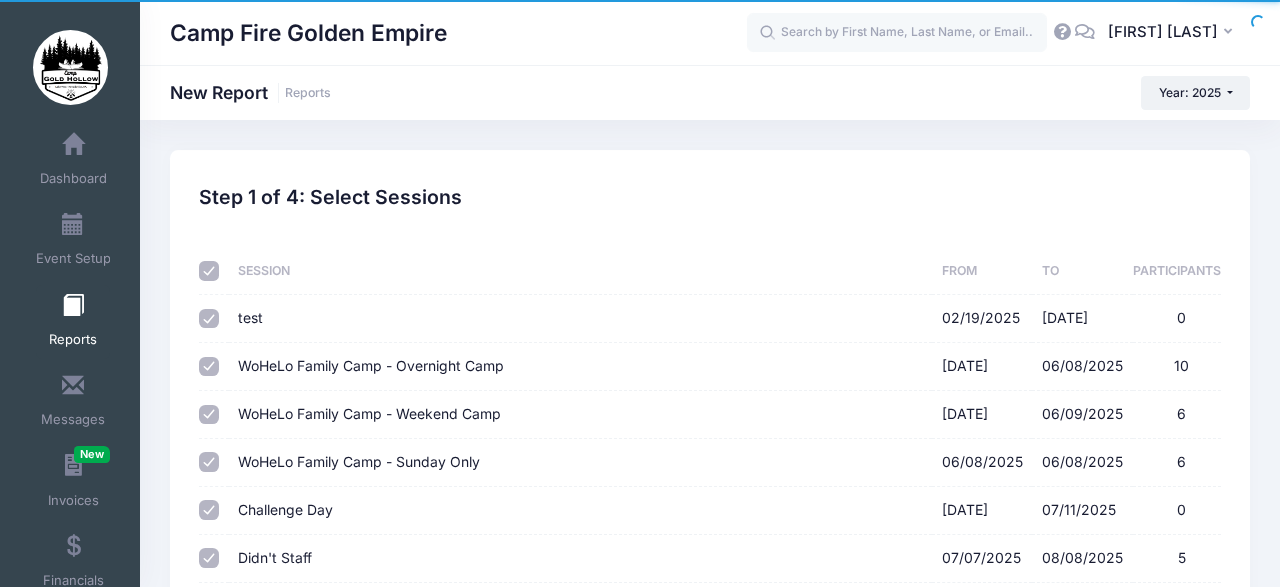 click on "Sessions
Session From To Participants
test 02/19/2025 - 02/21/2025  0 02/19/2025 02/21/2025 0
WoHeLo Family Camp - Overnight Camp 06/07/2025 - 06/08/2025  10 06/07/2025 06/08/2025 10
WoHeLo Family Camp - Weekend Camp 06/07/2025 - 06/09/2025  6 06/07/2025 06/09/2025 6
WoHeLo Family Camp - Sunday Only 06/08/2025 - 06/08/2025  6 06/08/2025 06/08/2025 6
Challenge Day 07/05/2025 - 07/11/2025  0 07/05/2025 07/11/2025 0
Didn't Staff 07/07/2025 - 08/08/2025  5 07/07/2025 08/08/2025 5
25 2" at bounding box center (710, 805) 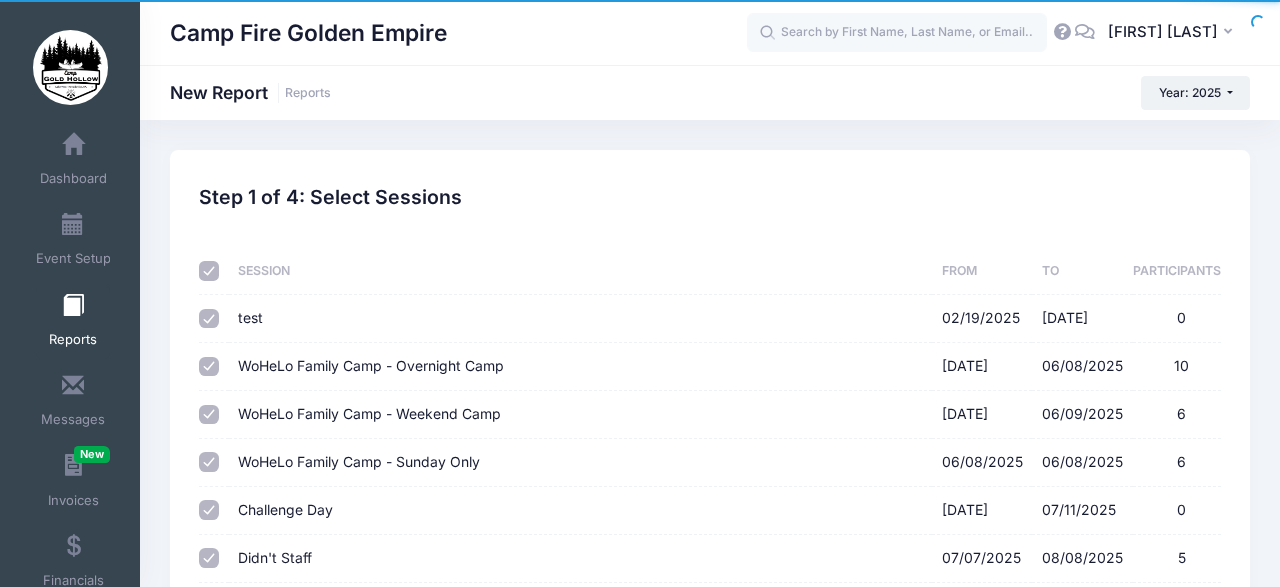 click at bounding box center [209, 271] 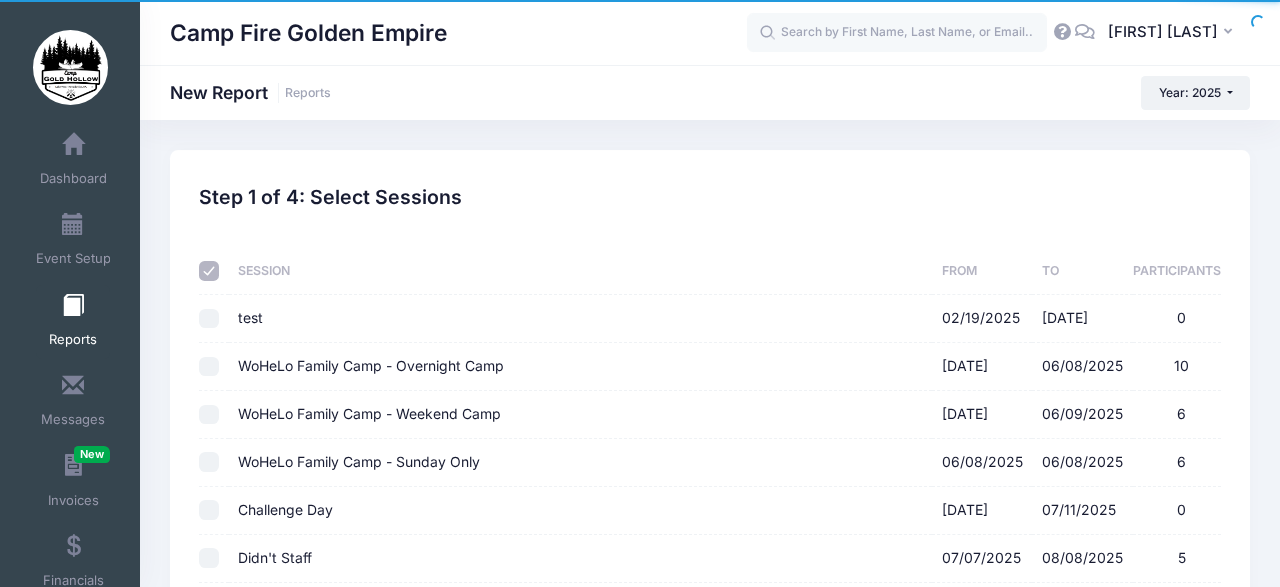 checkbox on "false" 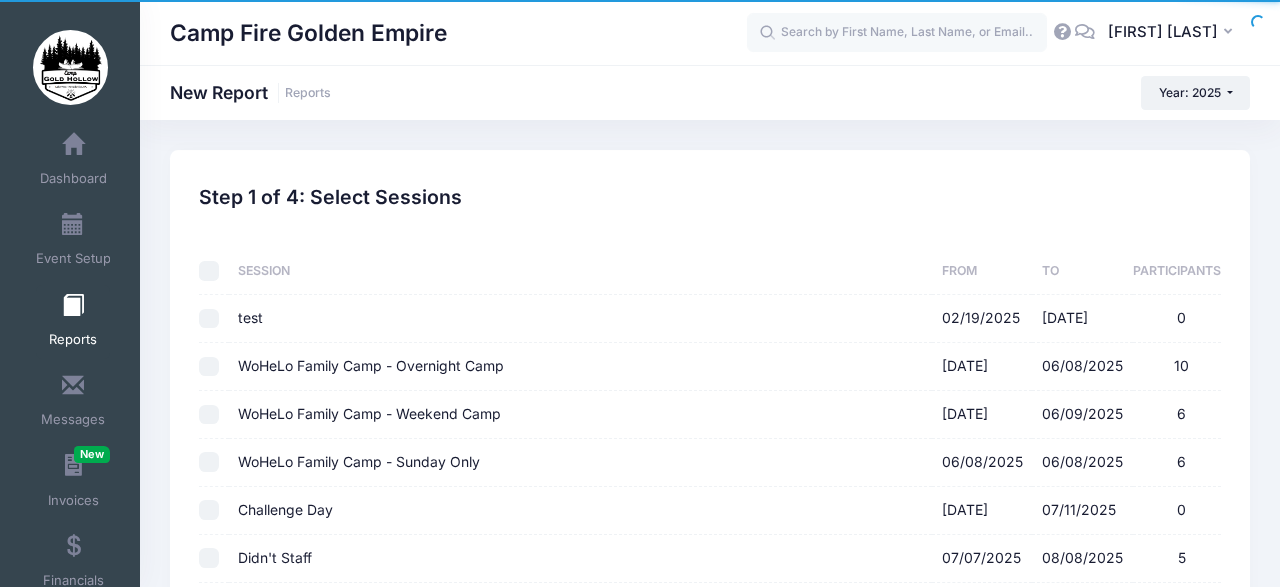 checkbox on "false" 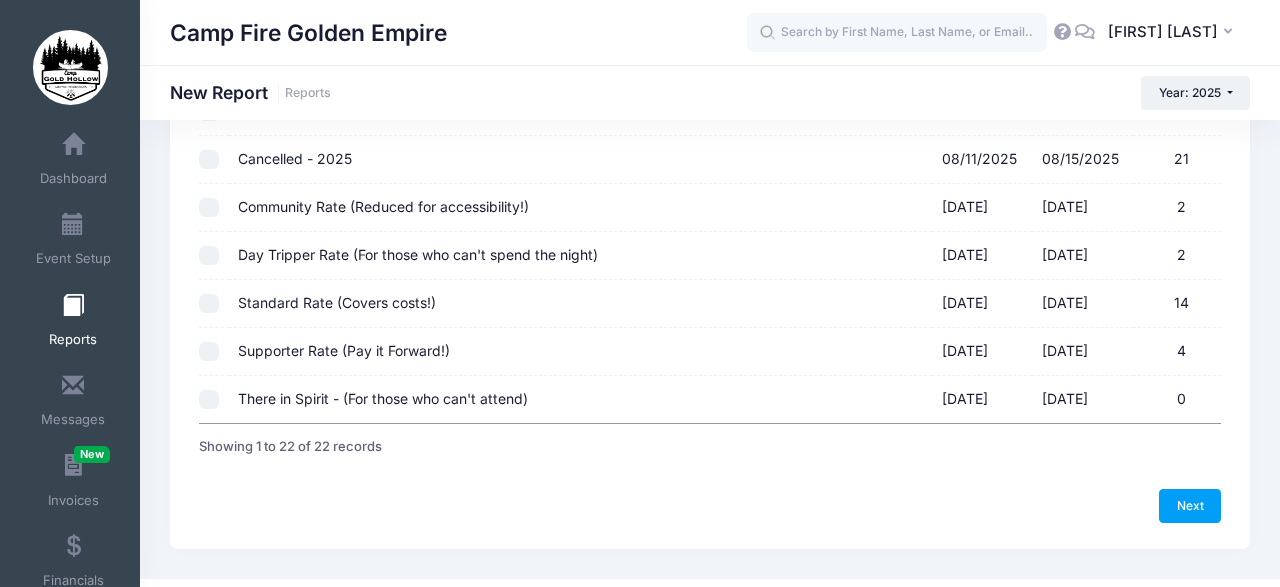scroll, scrollTop: 940, scrollLeft: 0, axis: vertical 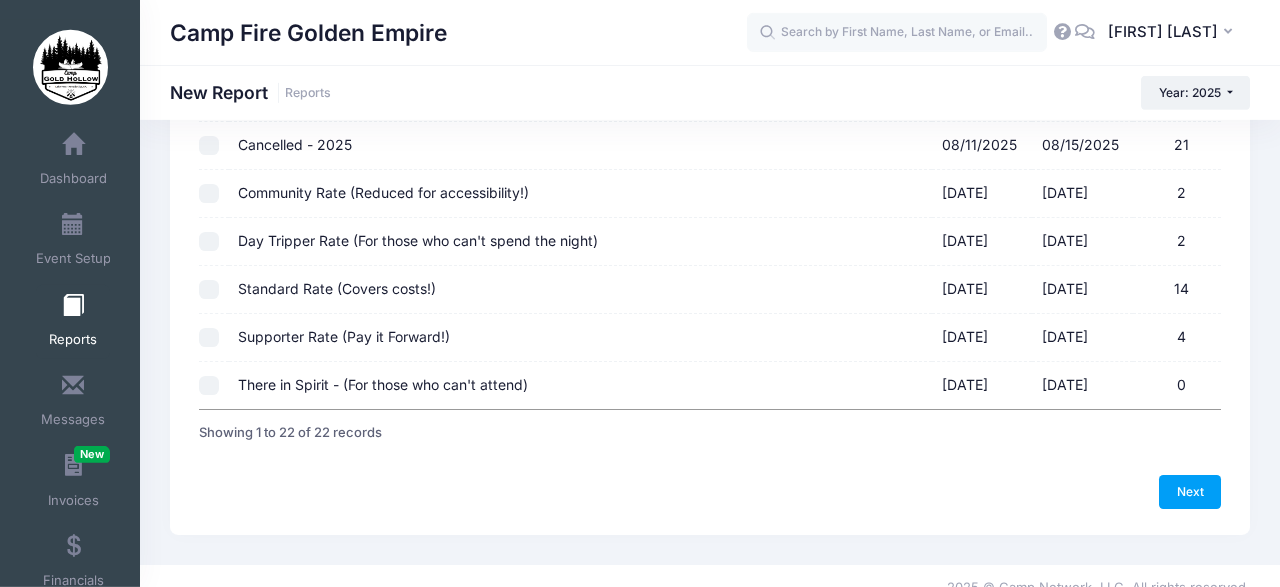 click on "Supporter Rate  (Pay it Forward!) 09/19/2025 - 09/21/2025  4" at bounding box center (209, 338) 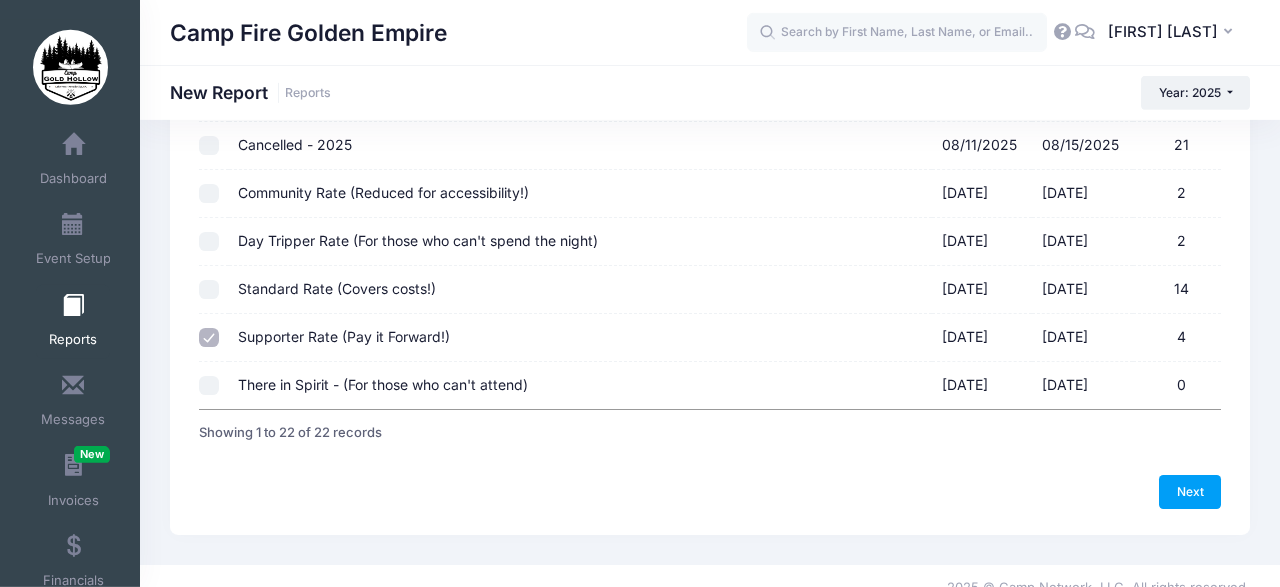 click on "Standard Rate  (Covers costs!) 09/19/2025 - 09/21/2025  14" at bounding box center [209, 290] 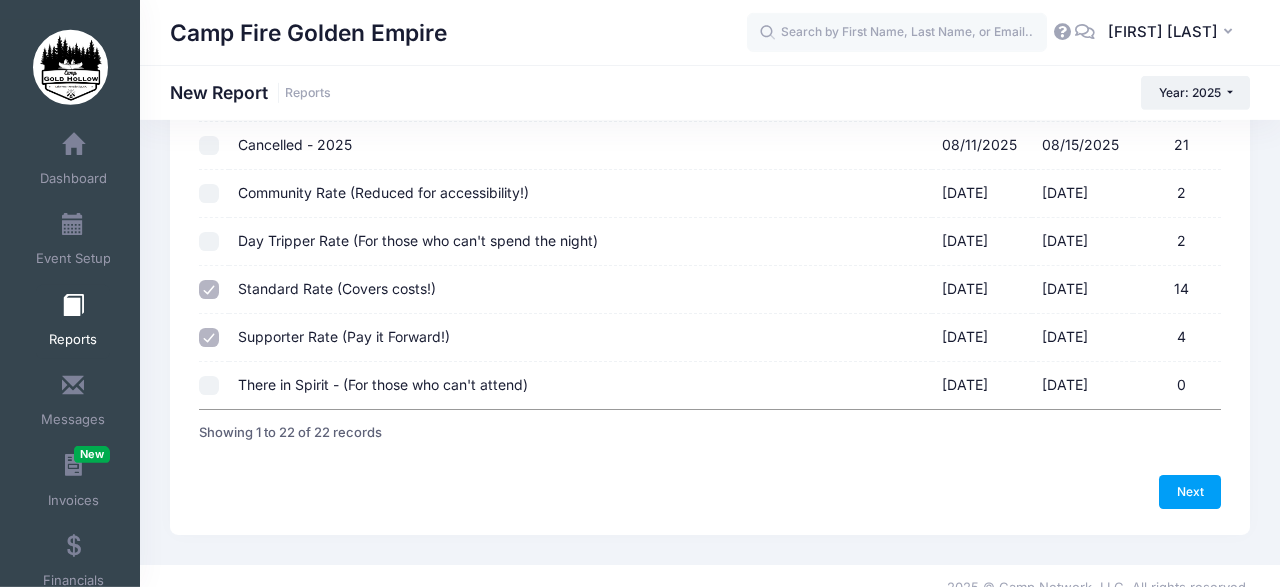 click on "Day Tripper Rate  (For those who can't spend the night) 09/19/2025 - 09/21/2025  2" at bounding box center [209, 242] 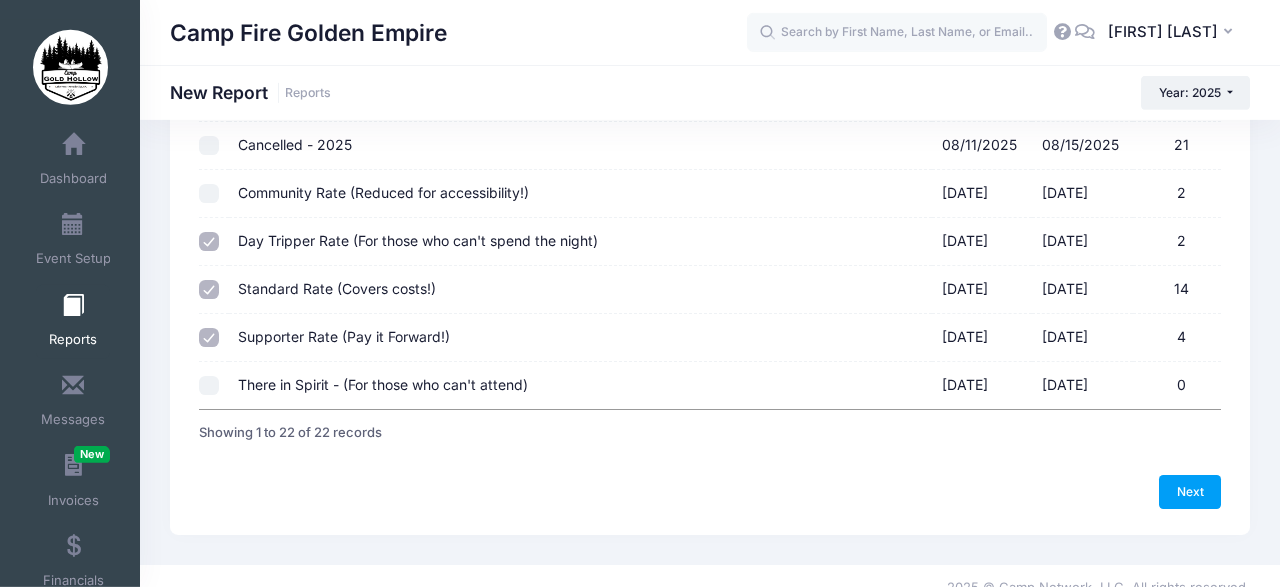 click on "Community Rate  (Reduced for accessibility!) 09/19/2025 - 09/21/2025  2" at bounding box center (209, 194) 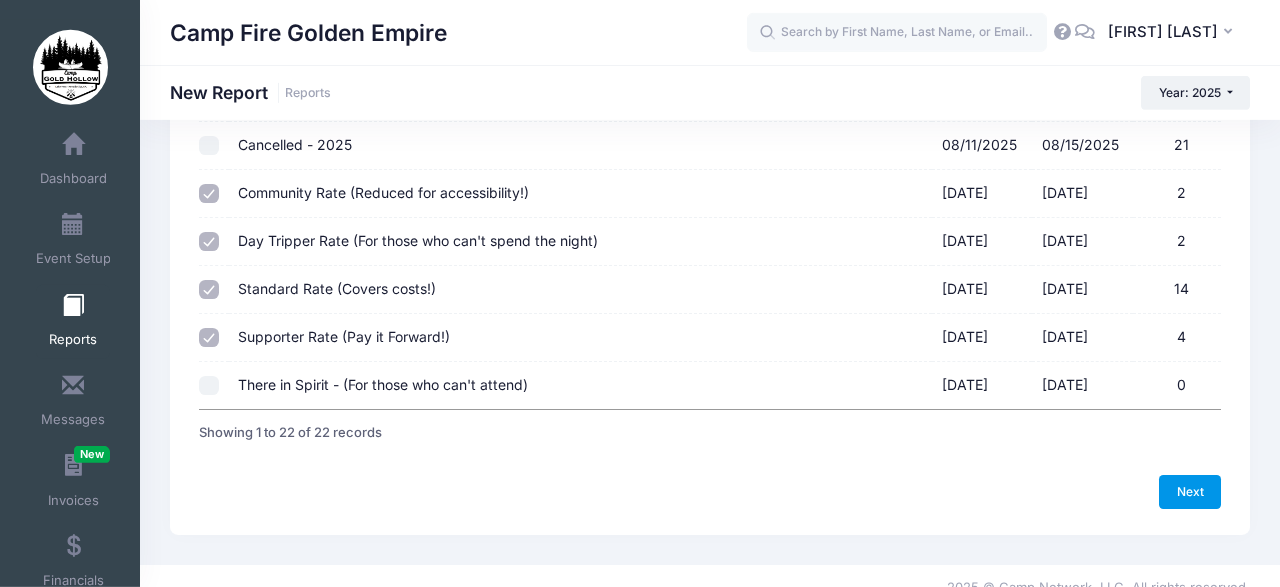 click on "Next" at bounding box center [1190, 492] 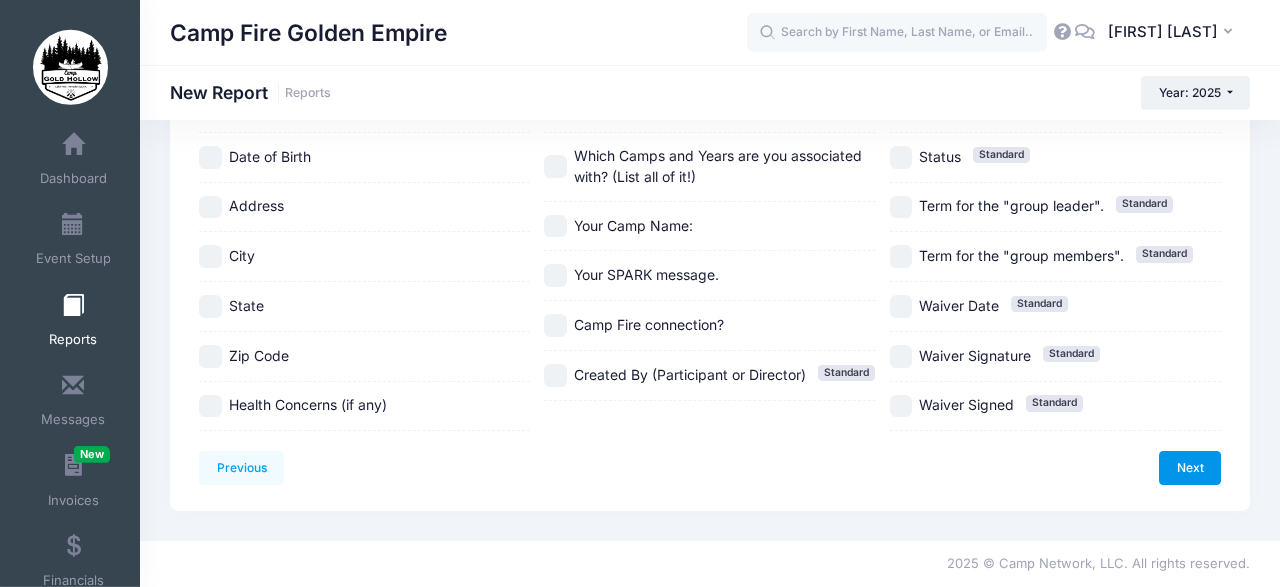 scroll, scrollTop: 0, scrollLeft: 0, axis: both 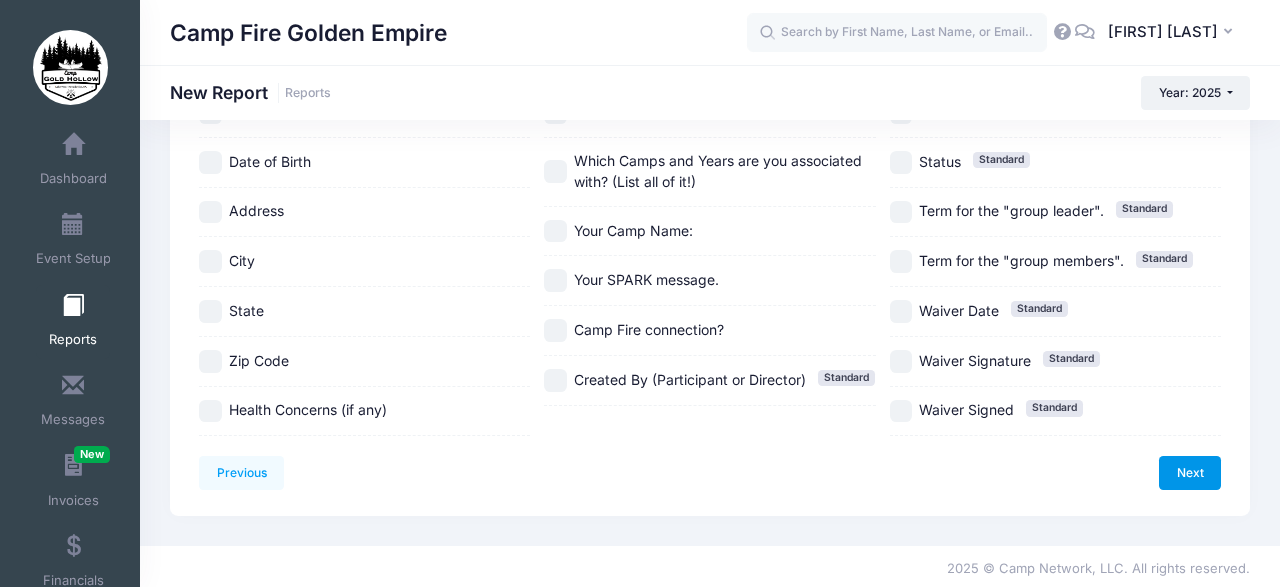 click on "Next" at bounding box center (1190, 473) 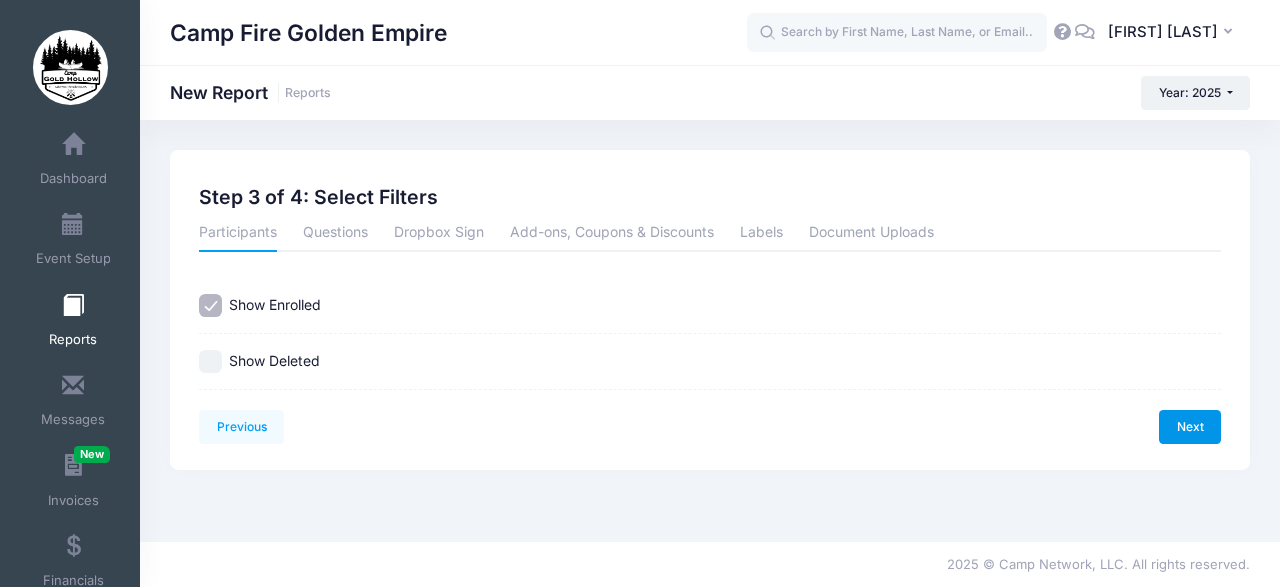 scroll, scrollTop: 0, scrollLeft: 0, axis: both 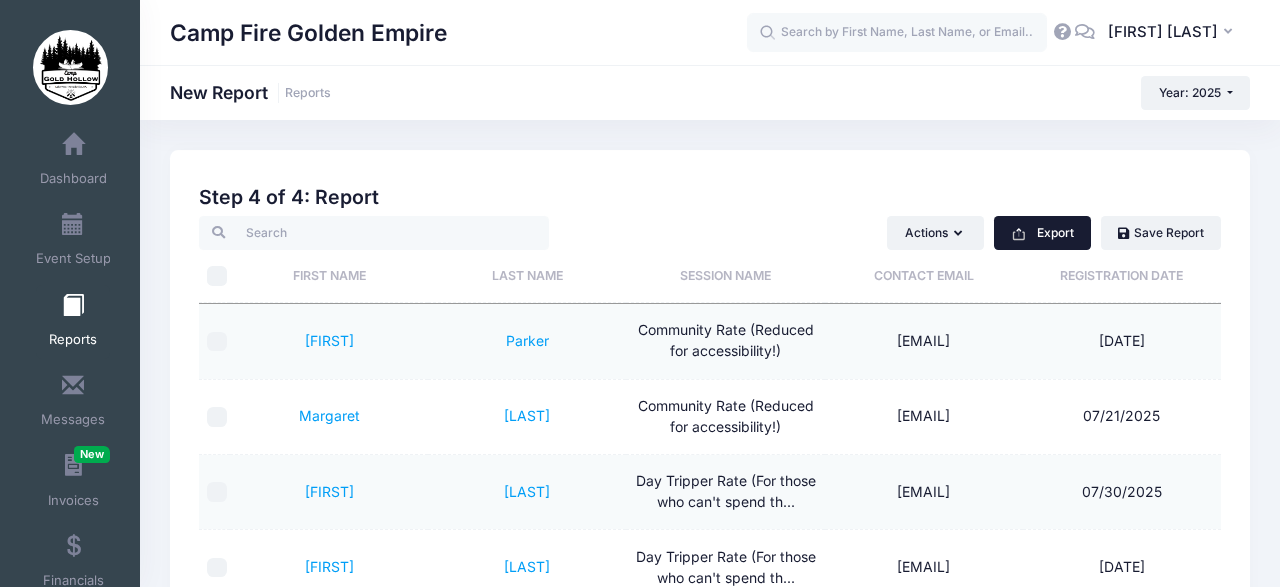 click on "Export" at bounding box center (1042, 233) 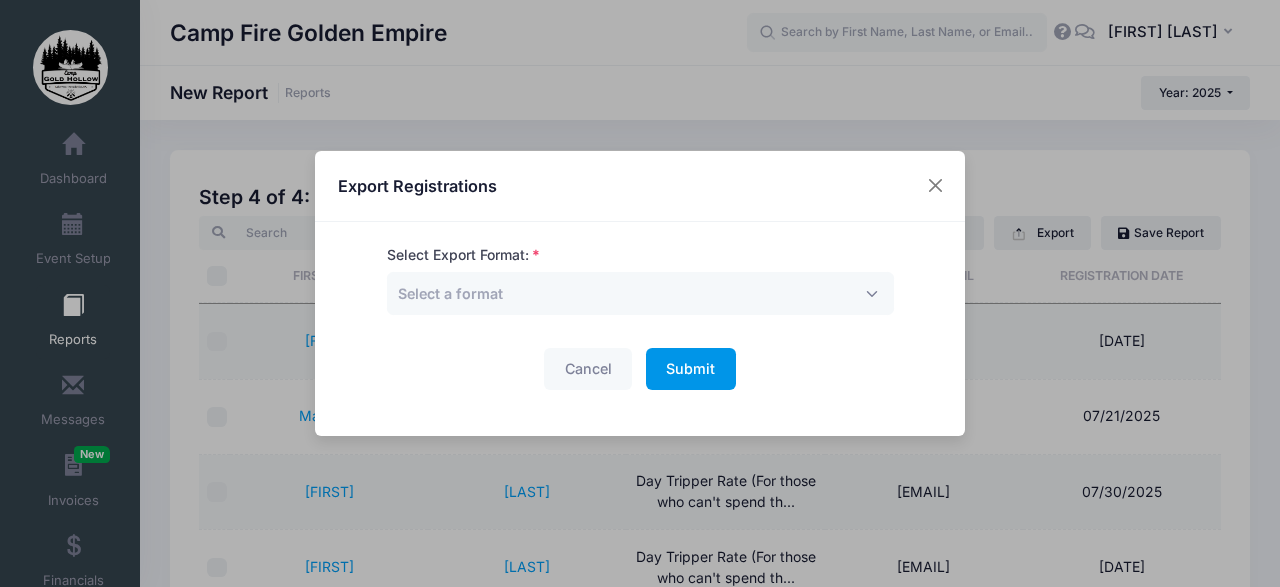 click on "Submit" at bounding box center (690, 368) 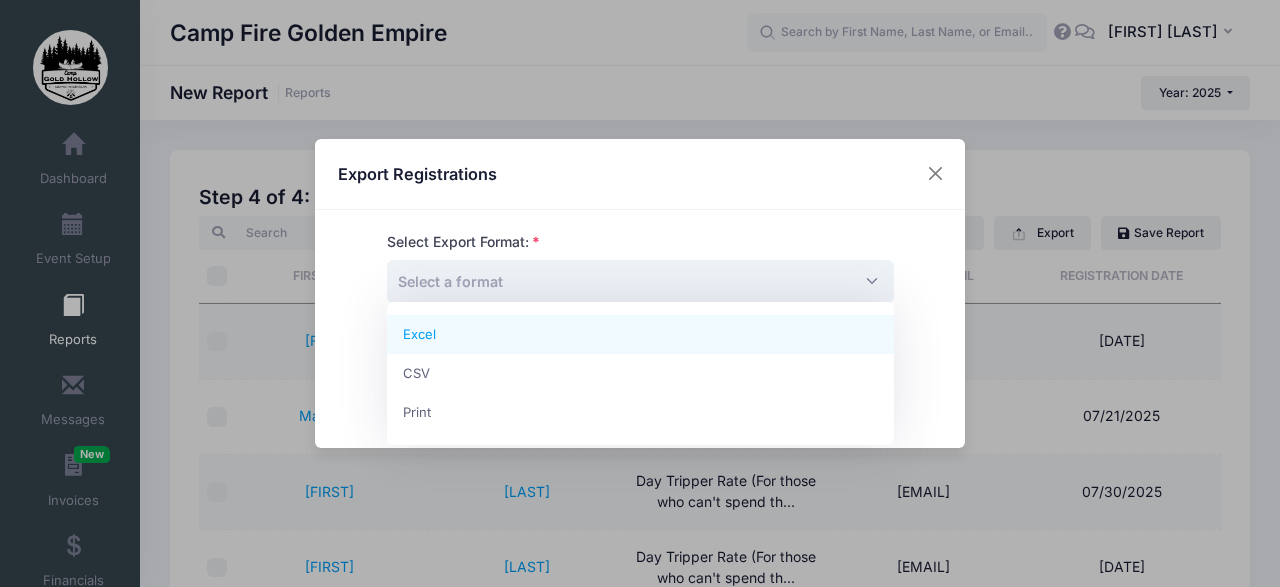 click on "Select a format" at bounding box center [640, 281] 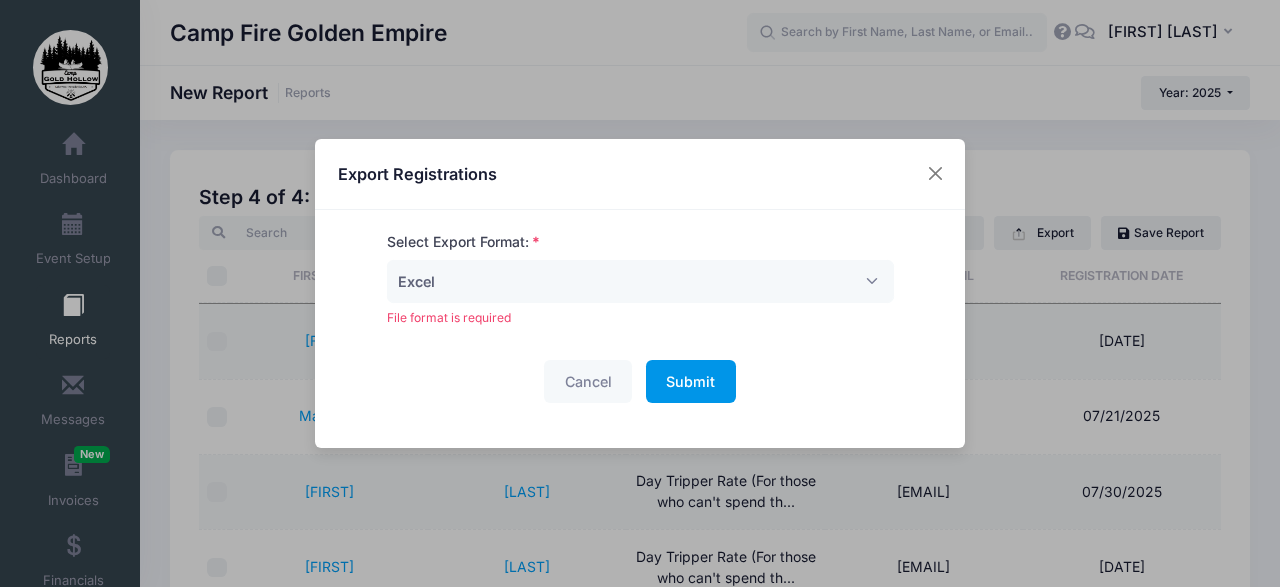 click on "Submit" at bounding box center [690, 381] 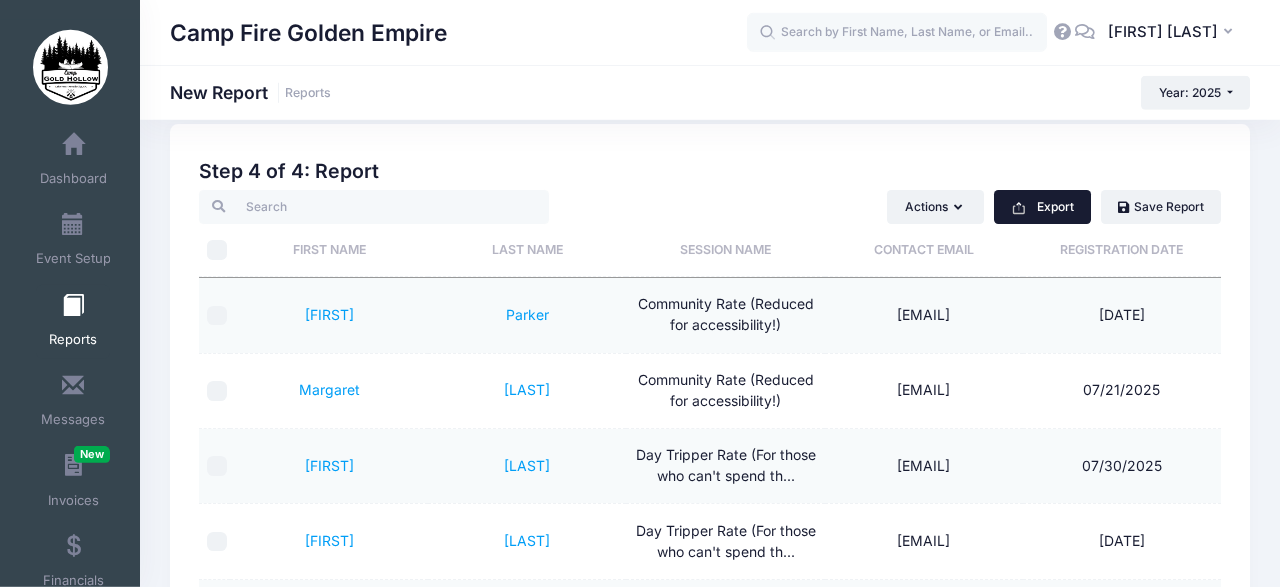 scroll, scrollTop: 18, scrollLeft: 0, axis: vertical 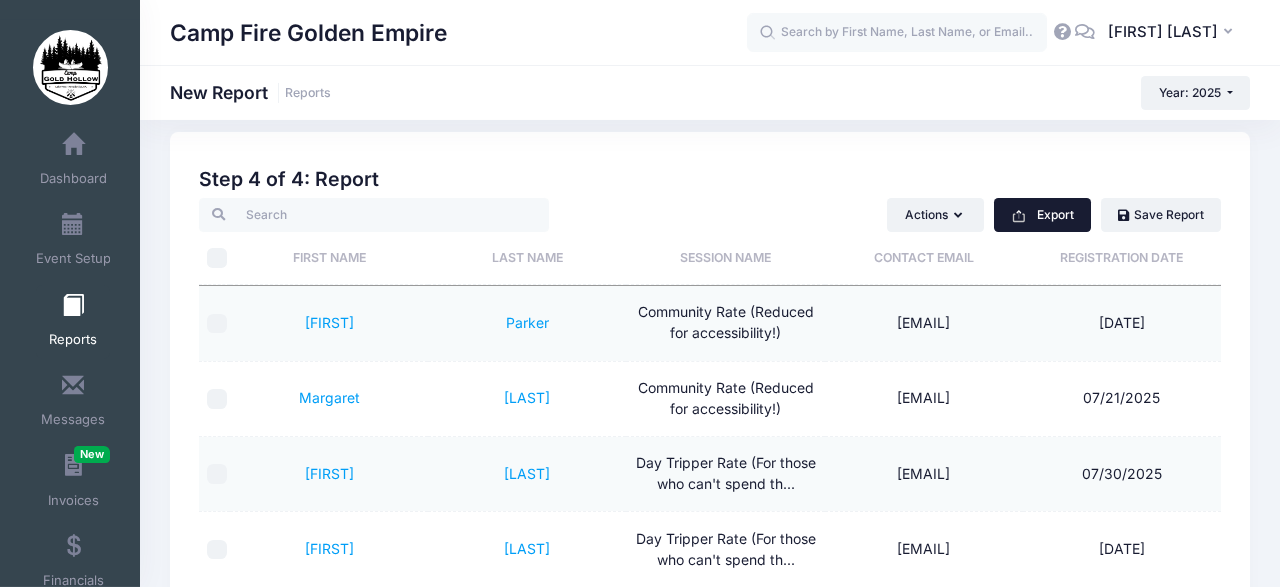 click on "Export" at bounding box center [1042, 215] 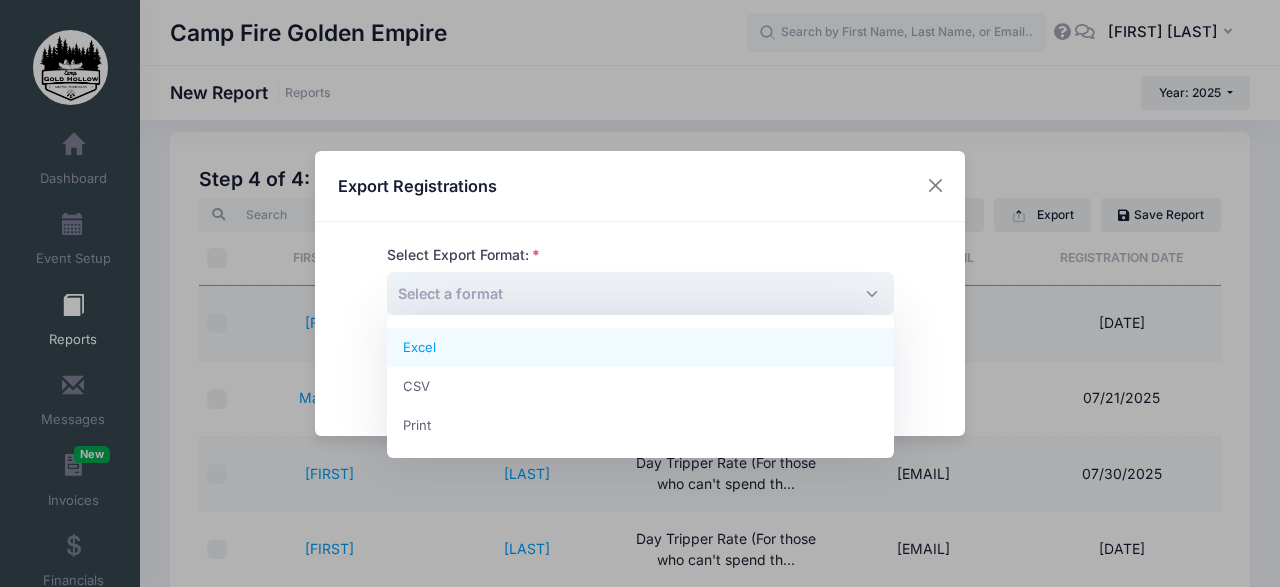 click on "Select a format" at bounding box center (640, 293) 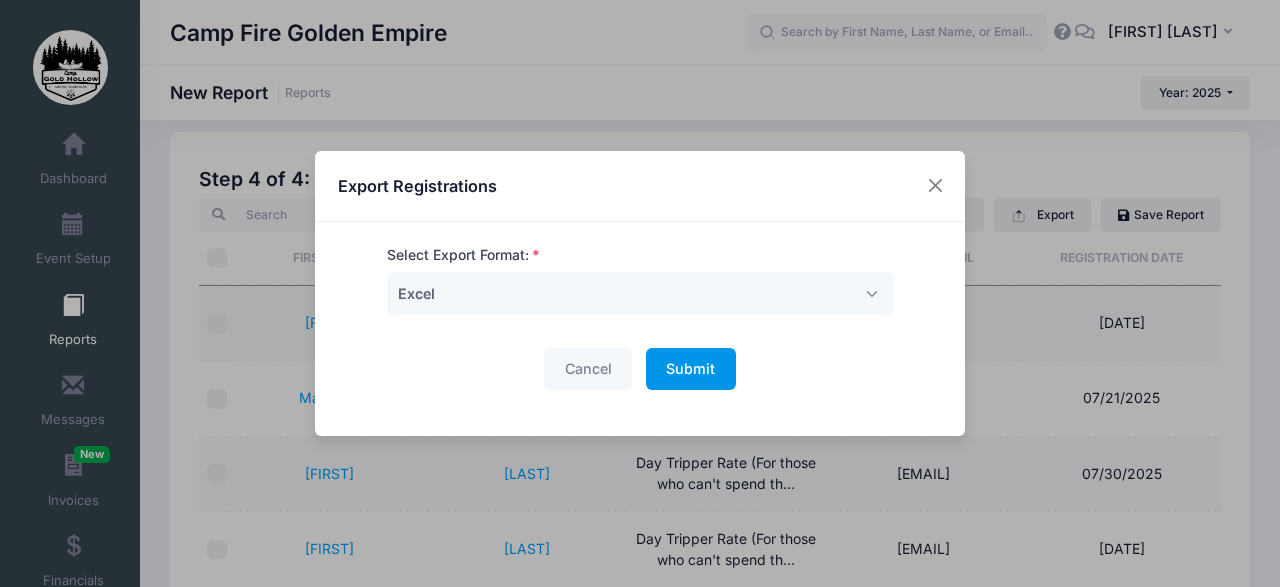 click on "Submit" at bounding box center (690, 368) 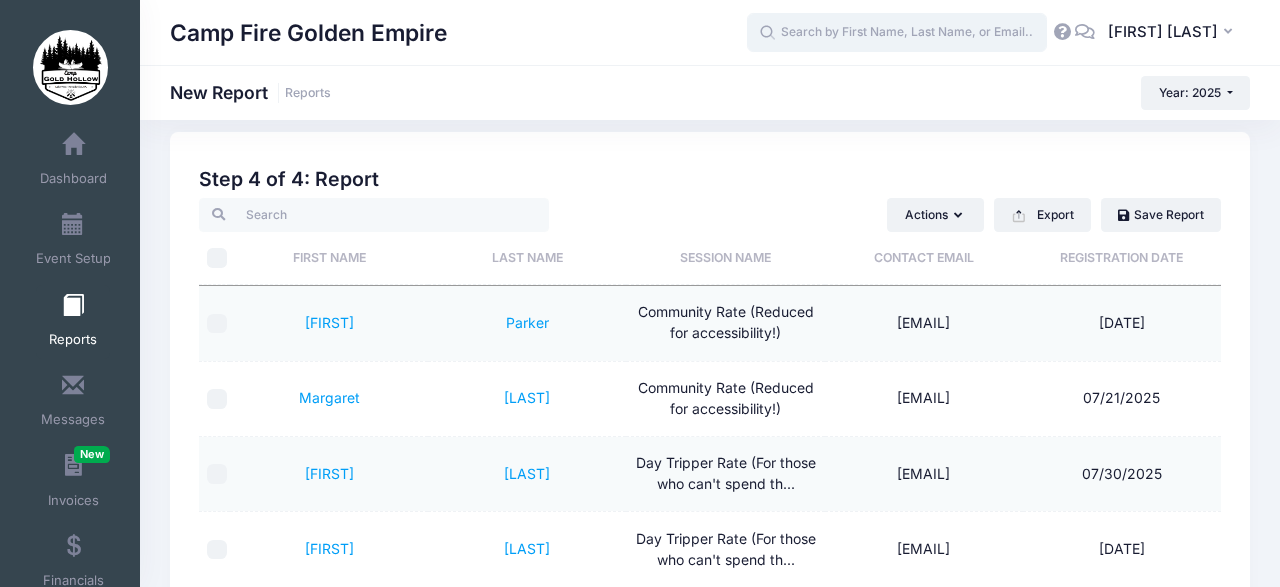click at bounding box center (897, 33) 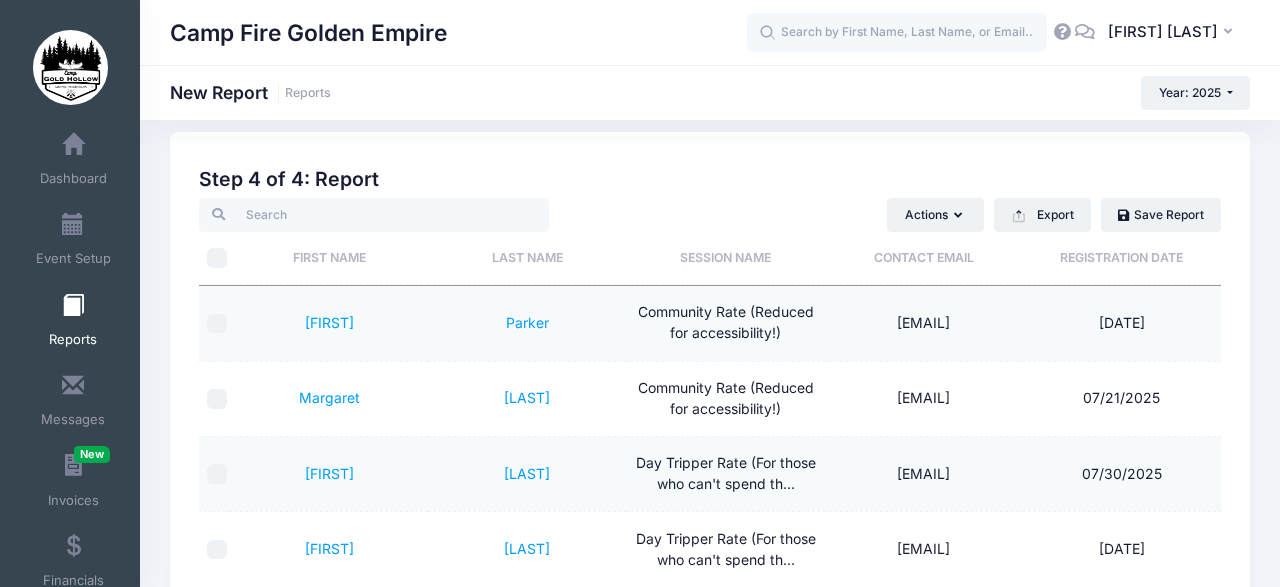 click on "Camp Fire Golden Empire" at bounding box center (458, 33) 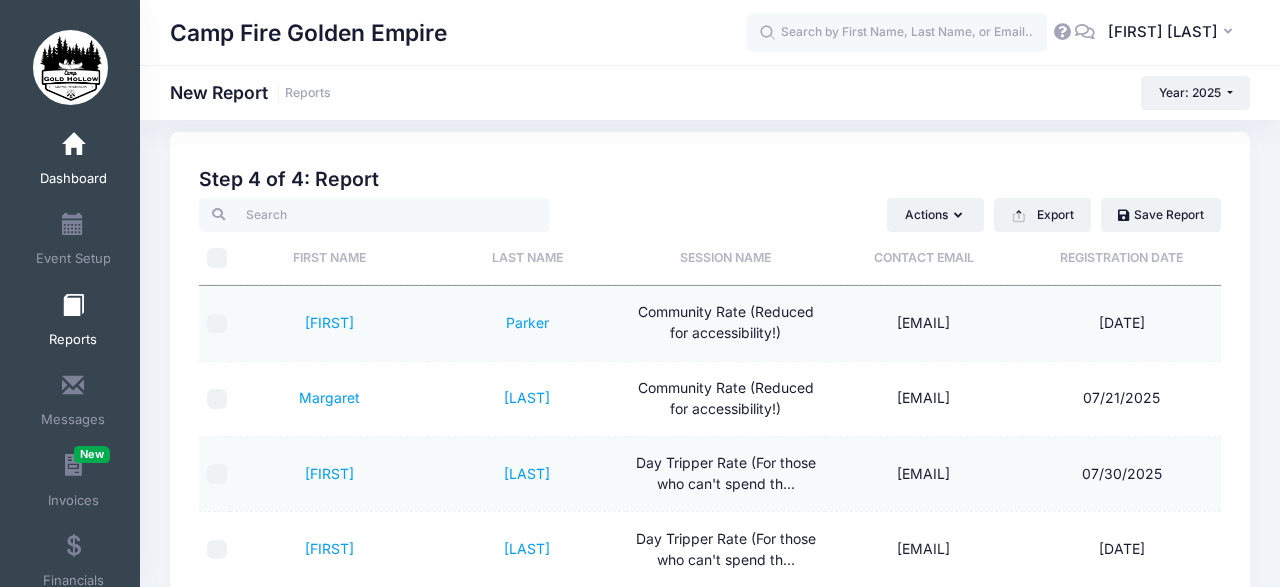 click at bounding box center [73, 145] 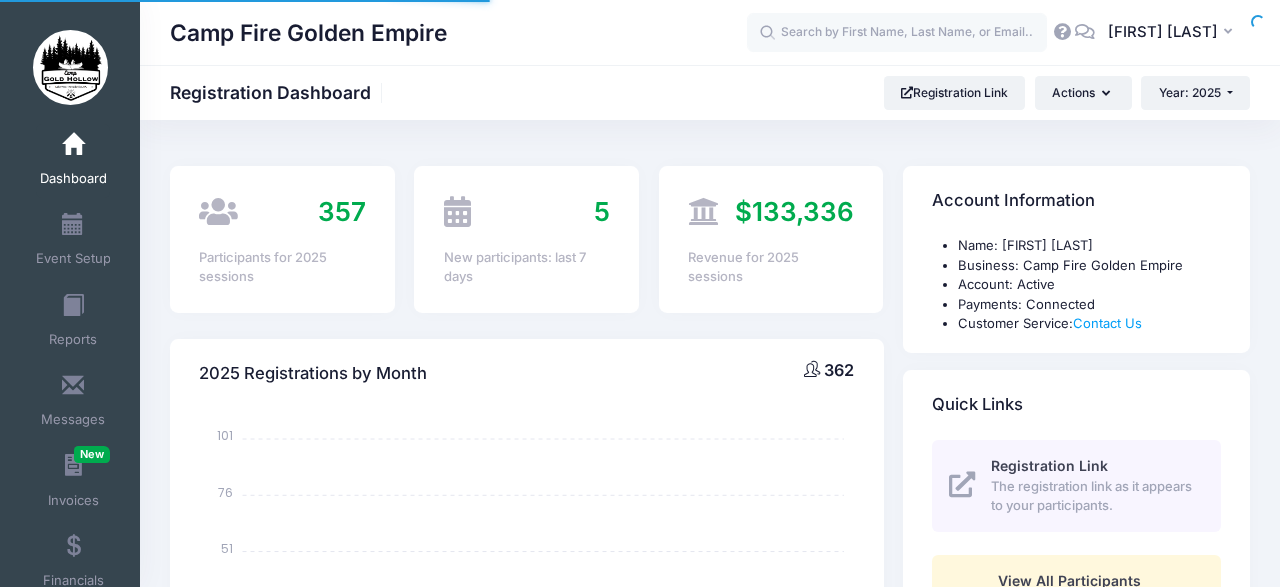 select 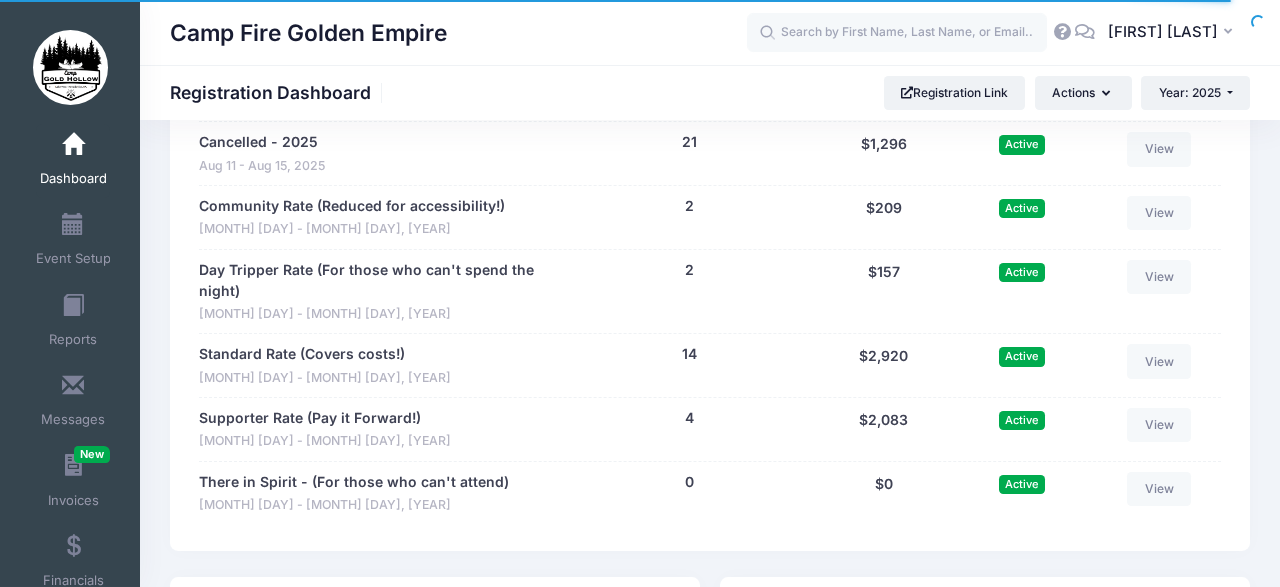 scroll, scrollTop: 2117, scrollLeft: 0, axis: vertical 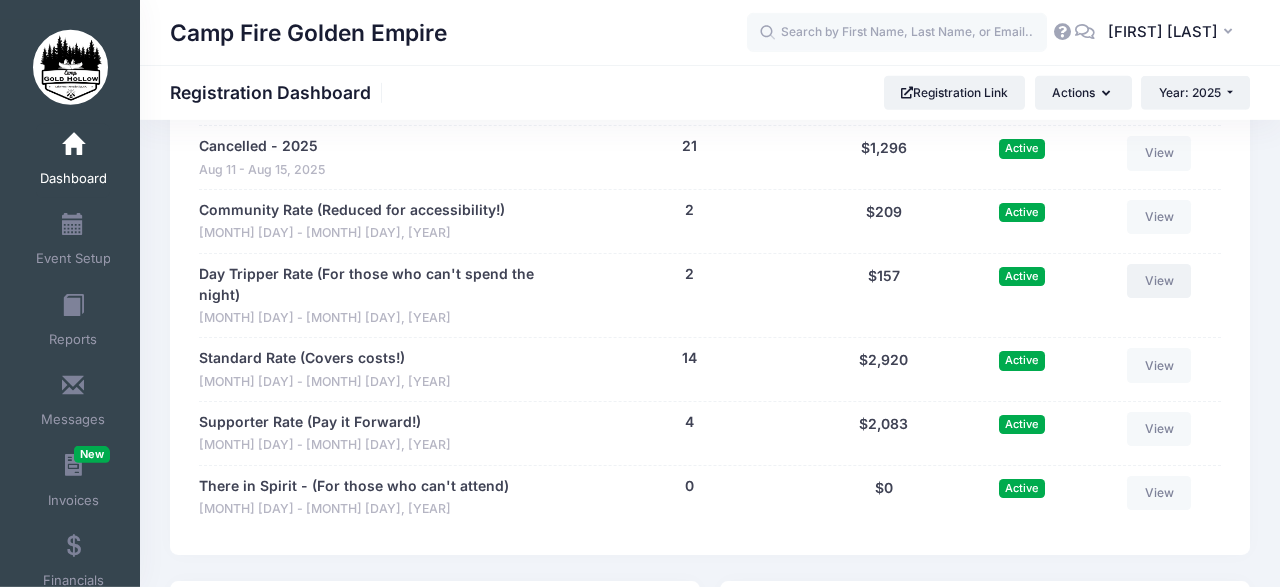 click on "View" at bounding box center (1159, 281) 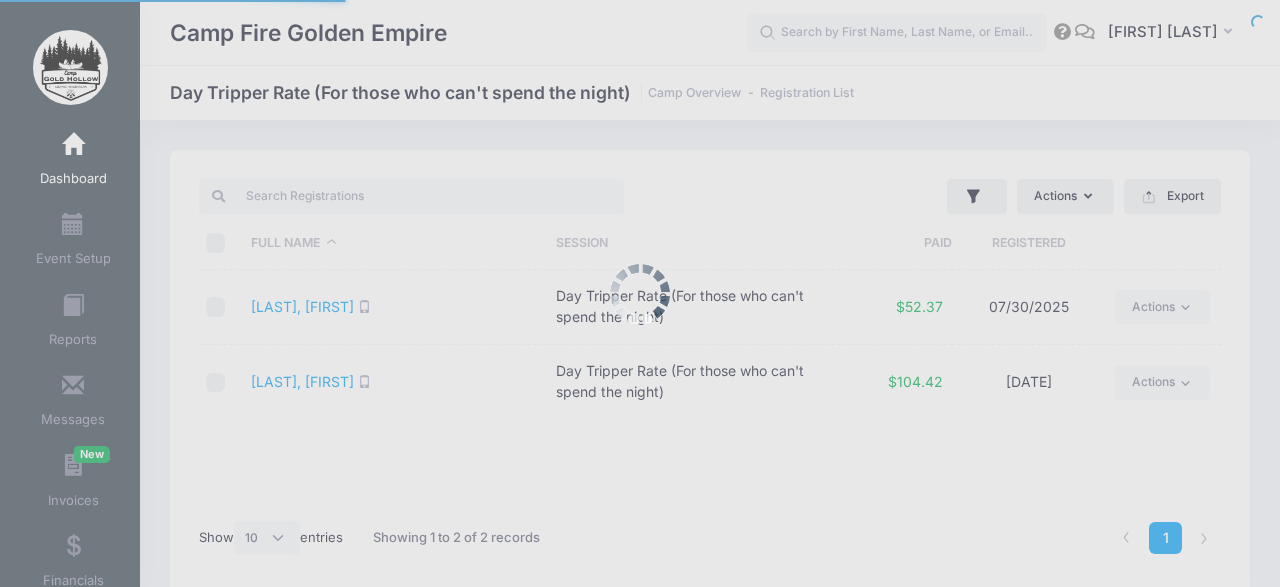 select on "10" 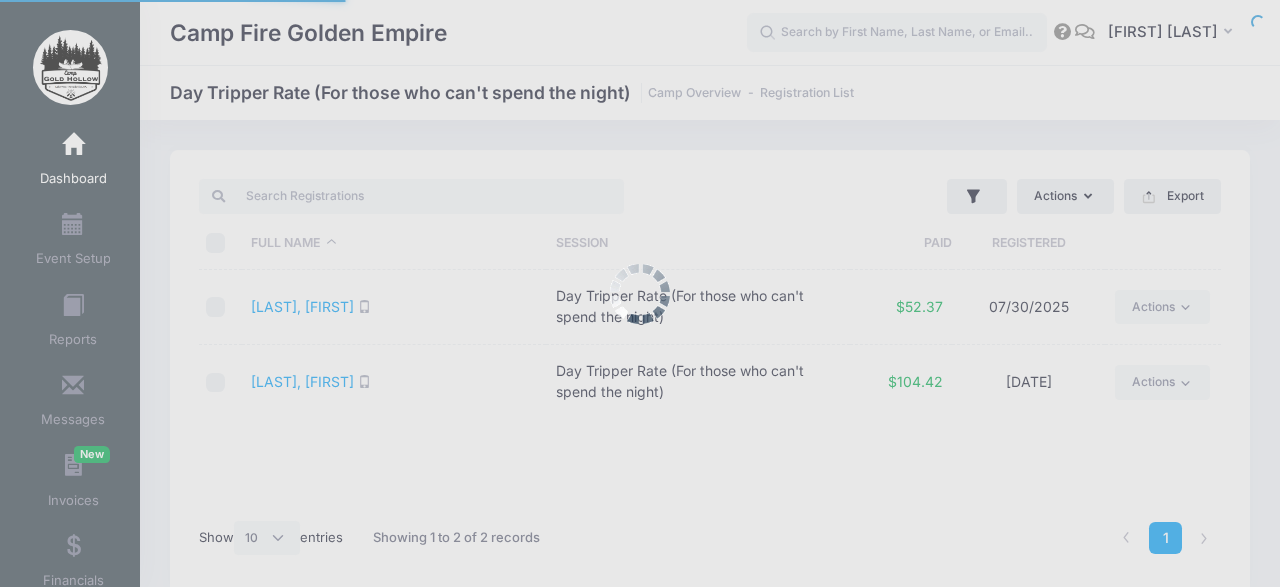 scroll, scrollTop: 0, scrollLeft: 0, axis: both 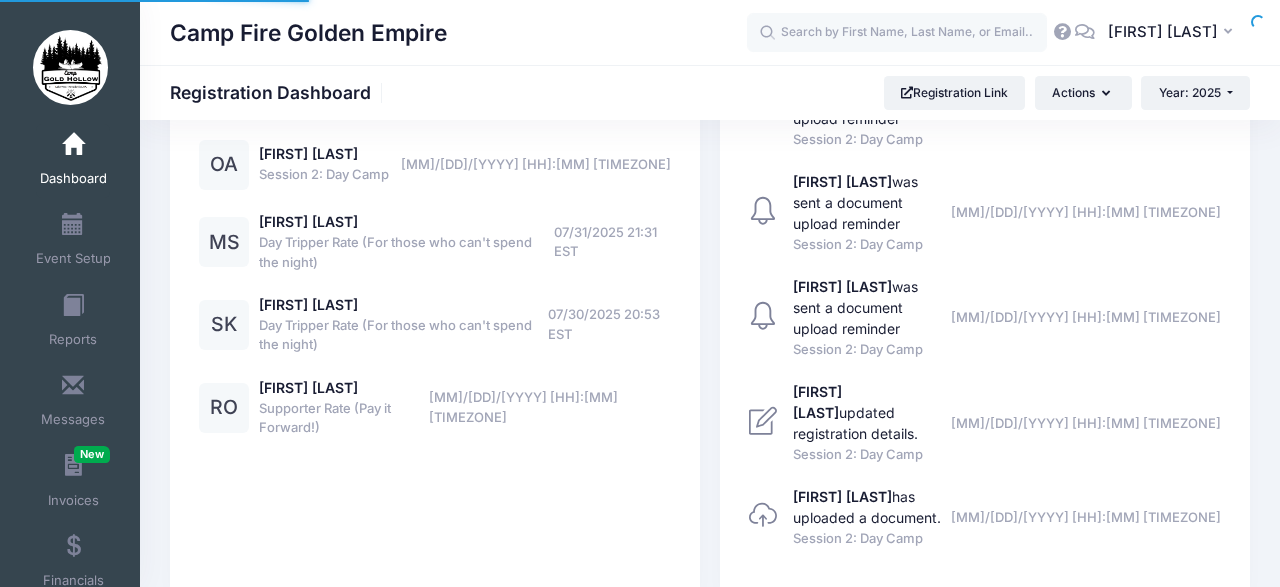 select 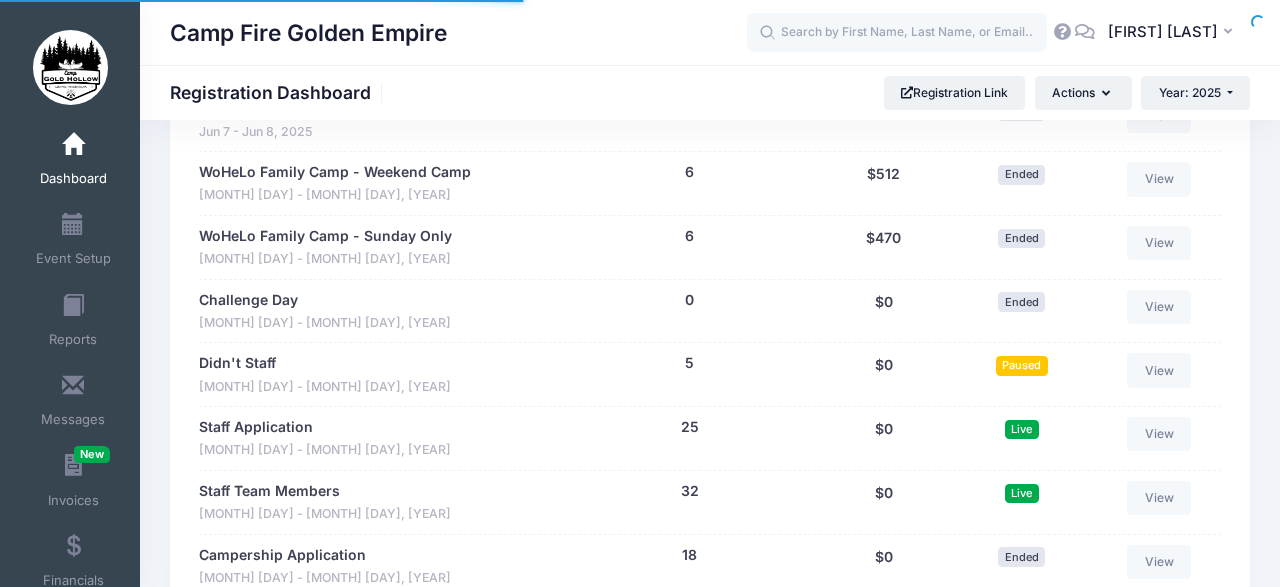 scroll, scrollTop: 1199, scrollLeft: 0, axis: vertical 